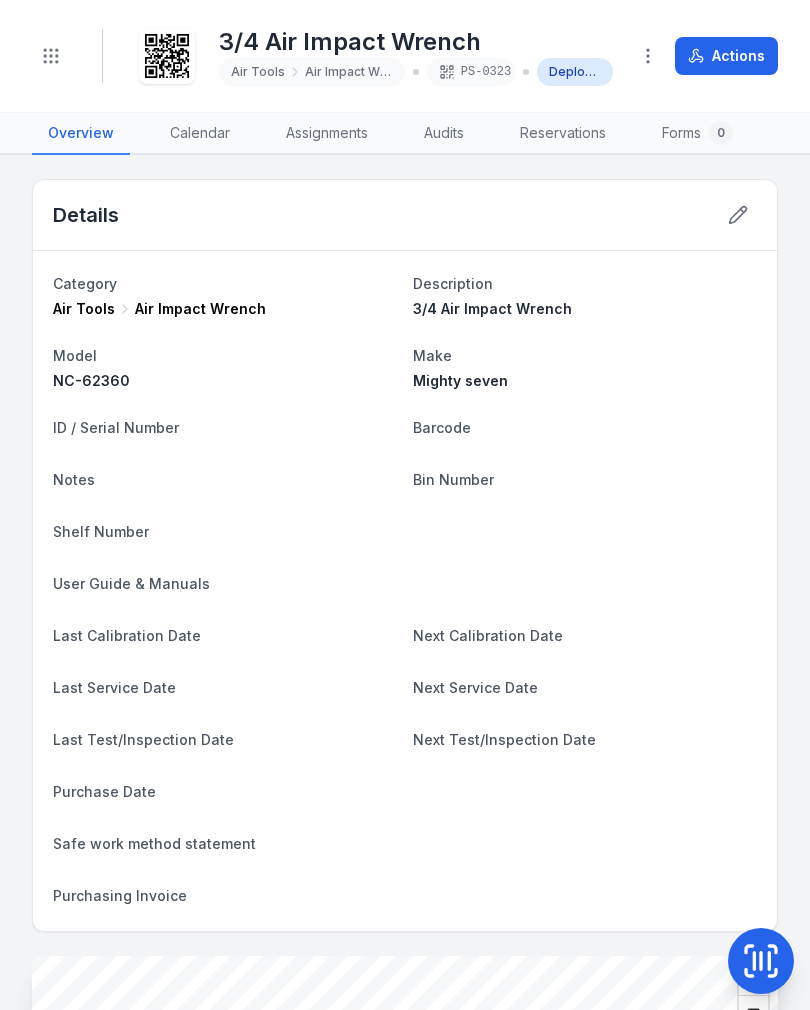 scroll, scrollTop: 0, scrollLeft: 0, axis: both 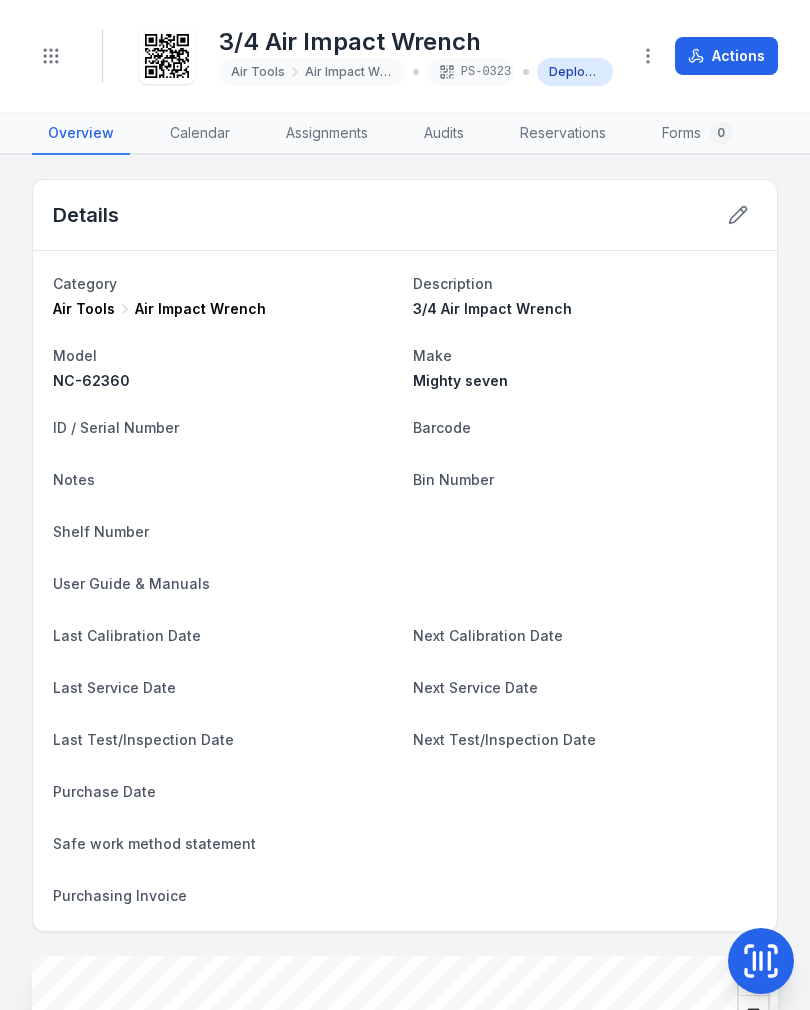 click 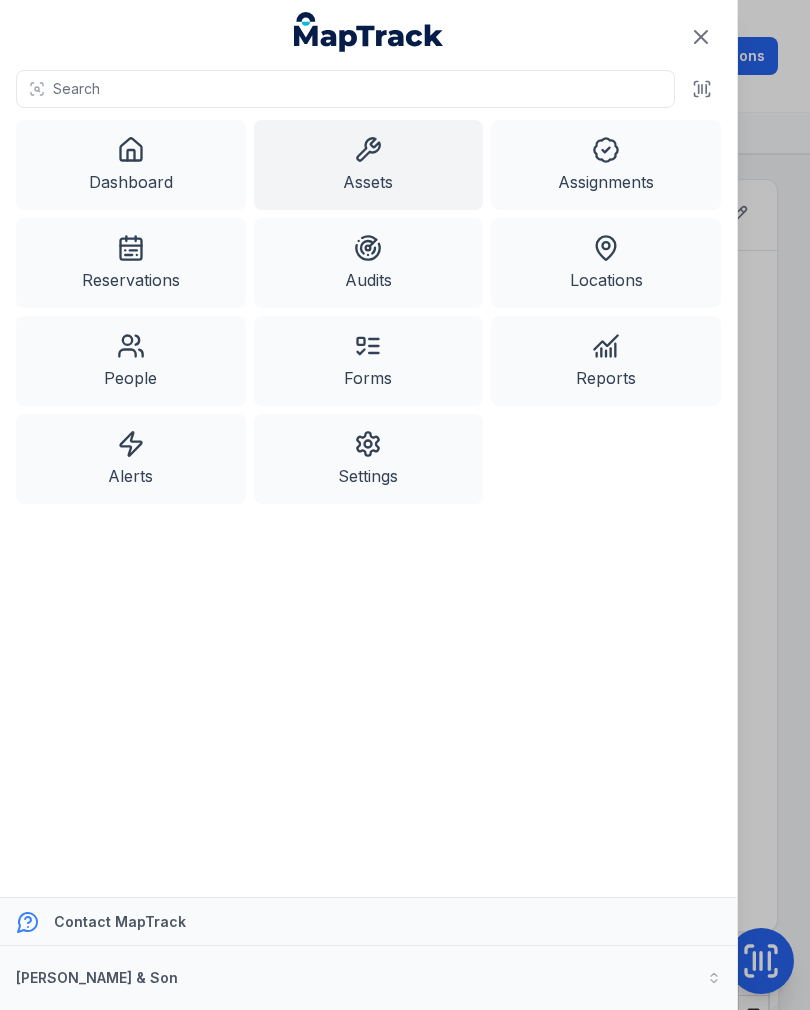 click 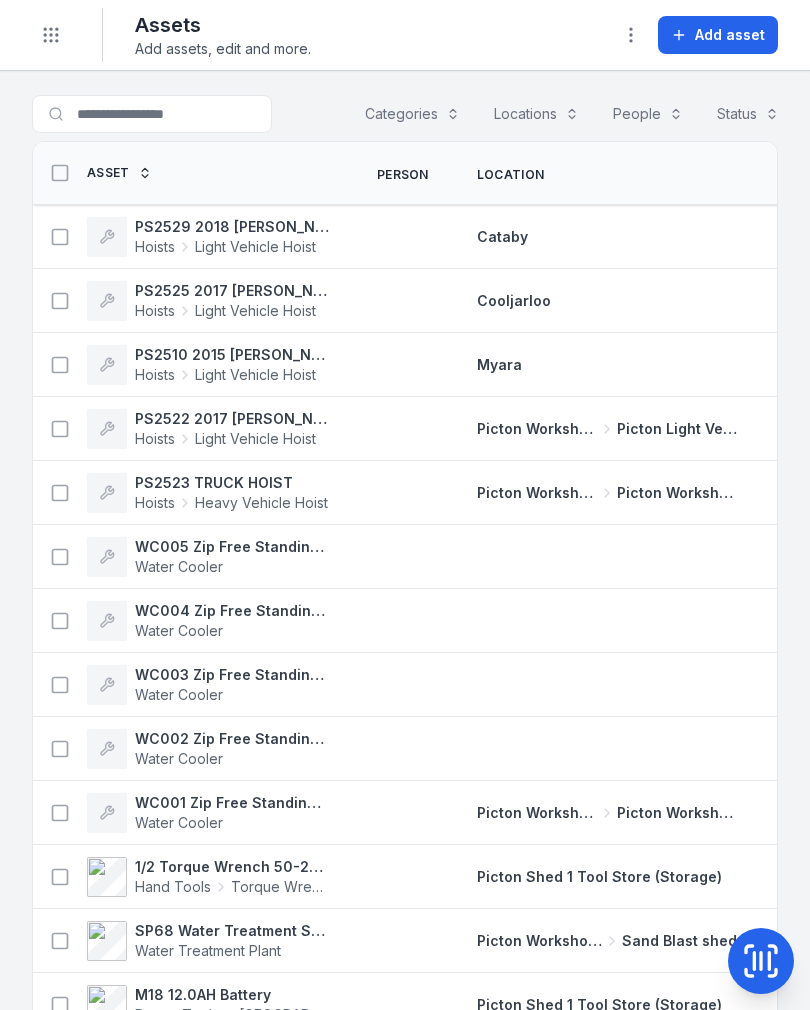 scroll, scrollTop: 0, scrollLeft: 0, axis: both 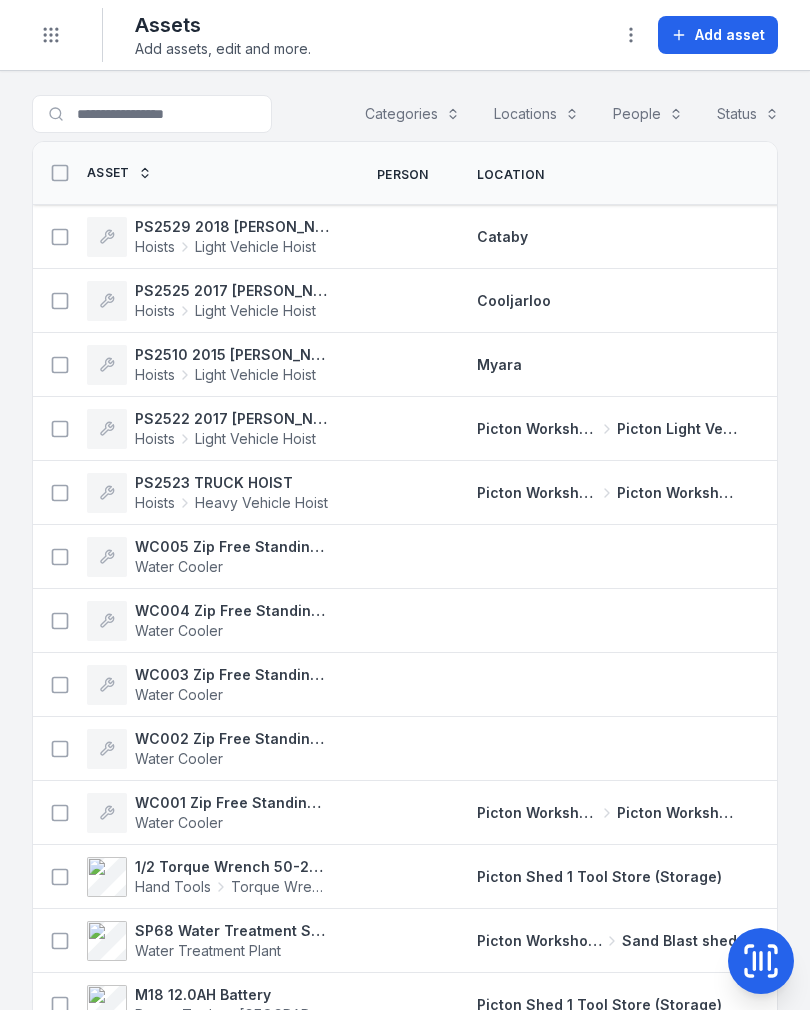 click 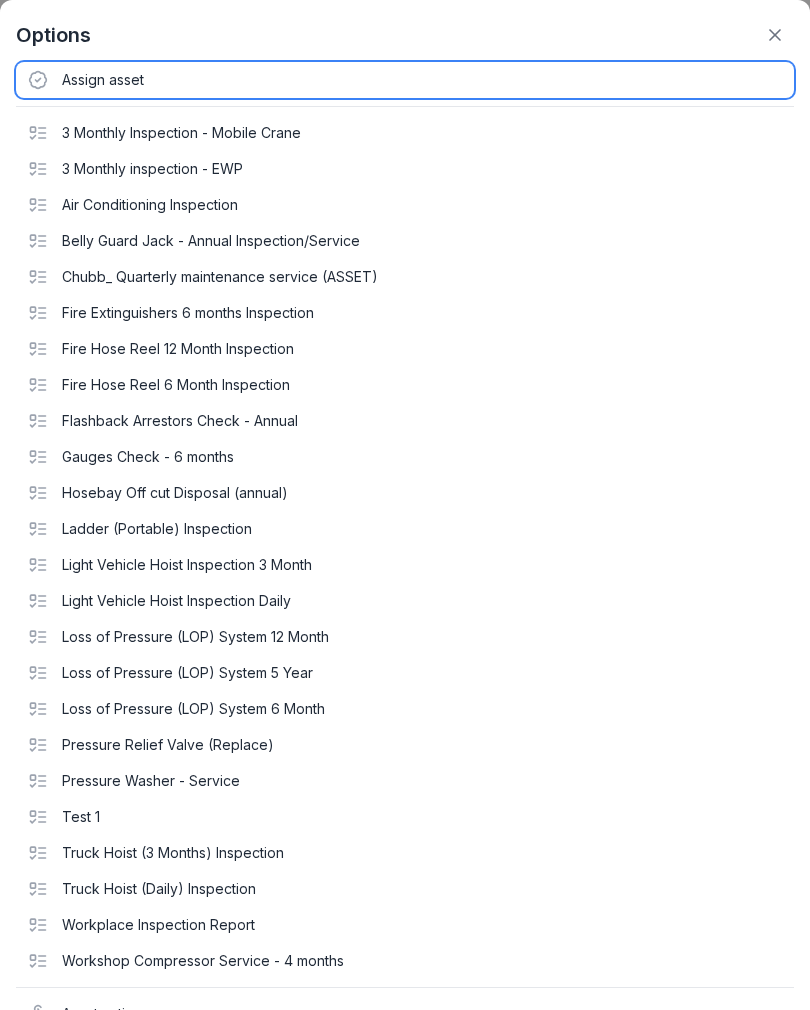 click on "Assign asset" at bounding box center [405, 80] 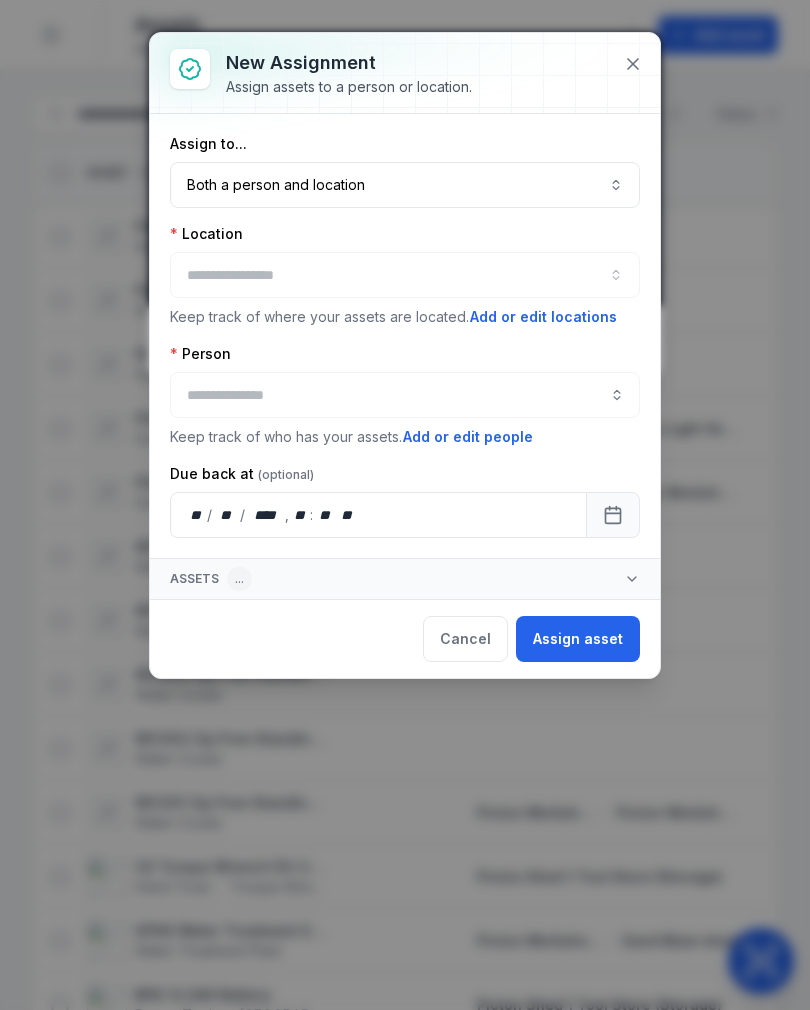 click on "Both a person and location ****" at bounding box center (405, 185) 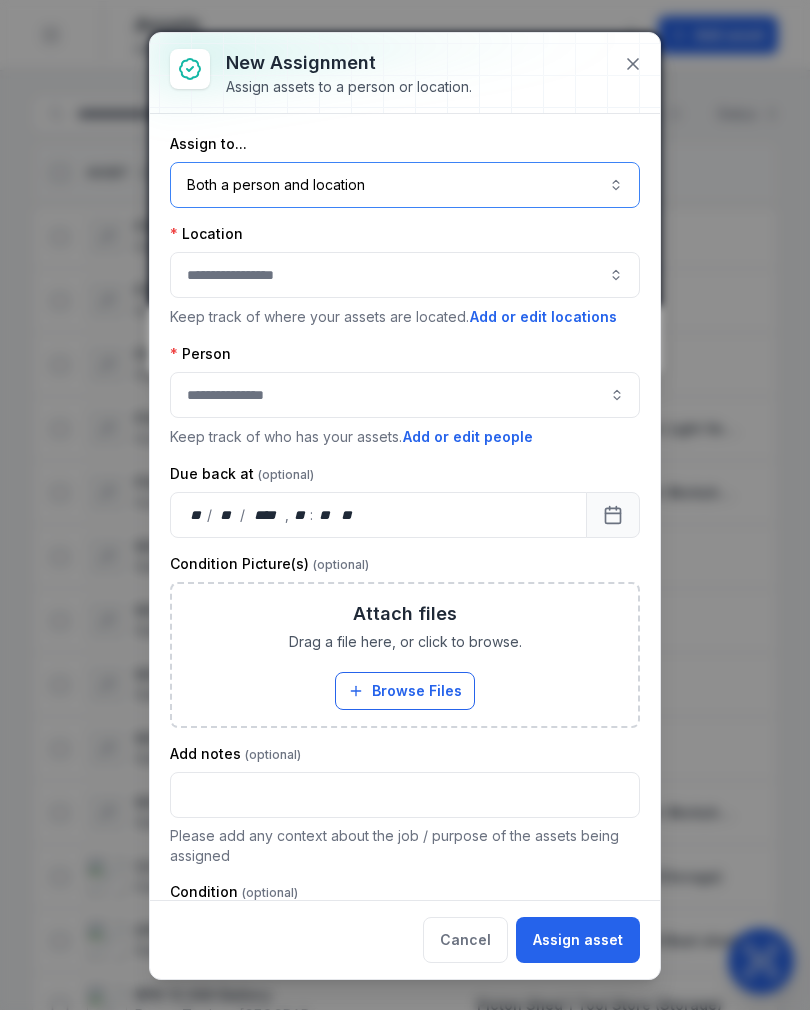 click at bounding box center (405, 275) 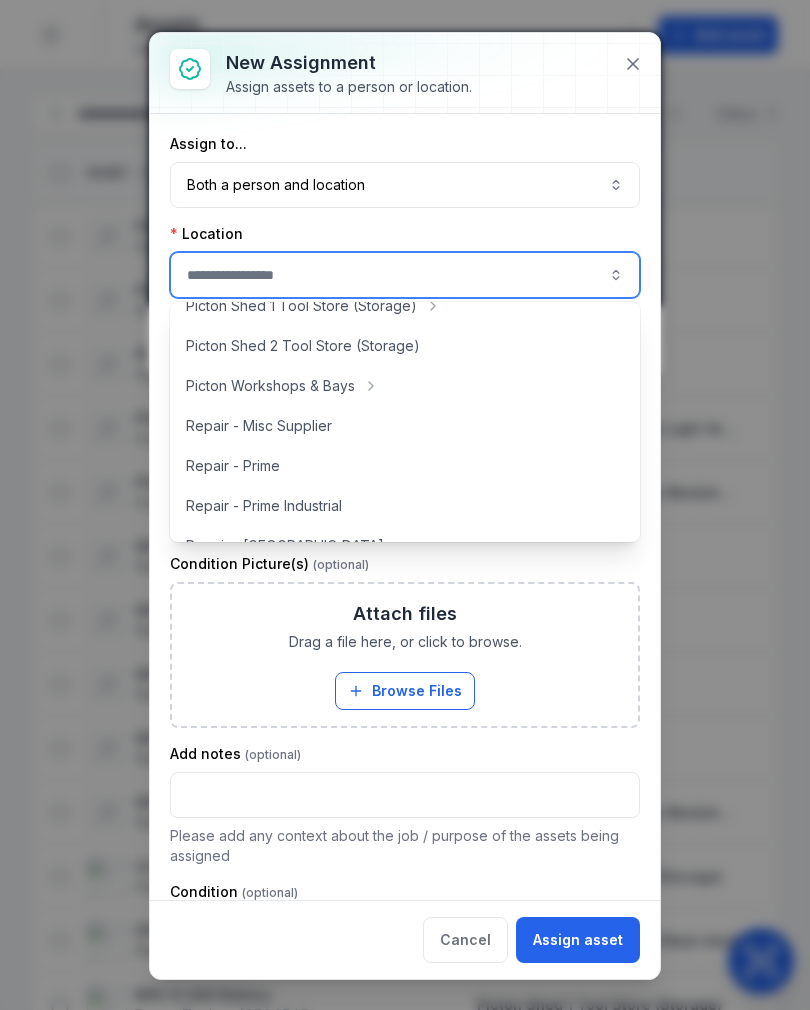 scroll, scrollTop: 427, scrollLeft: 0, axis: vertical 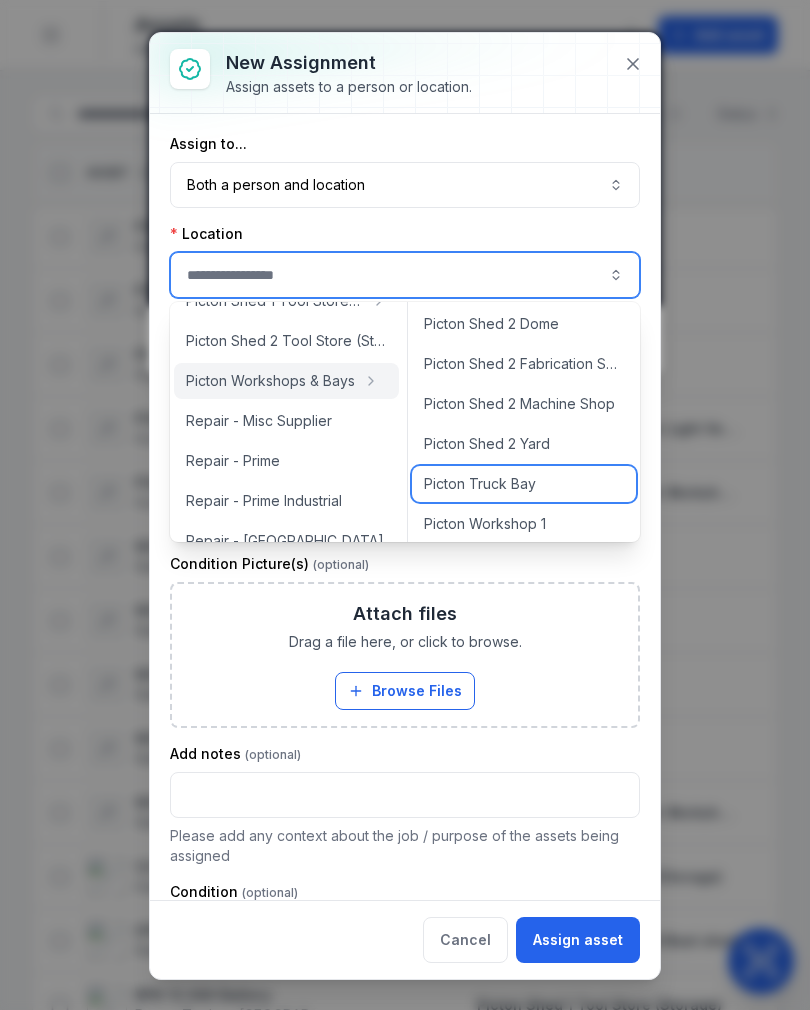 click on "Picton Truck Bay" at bounding box center (524, 484) 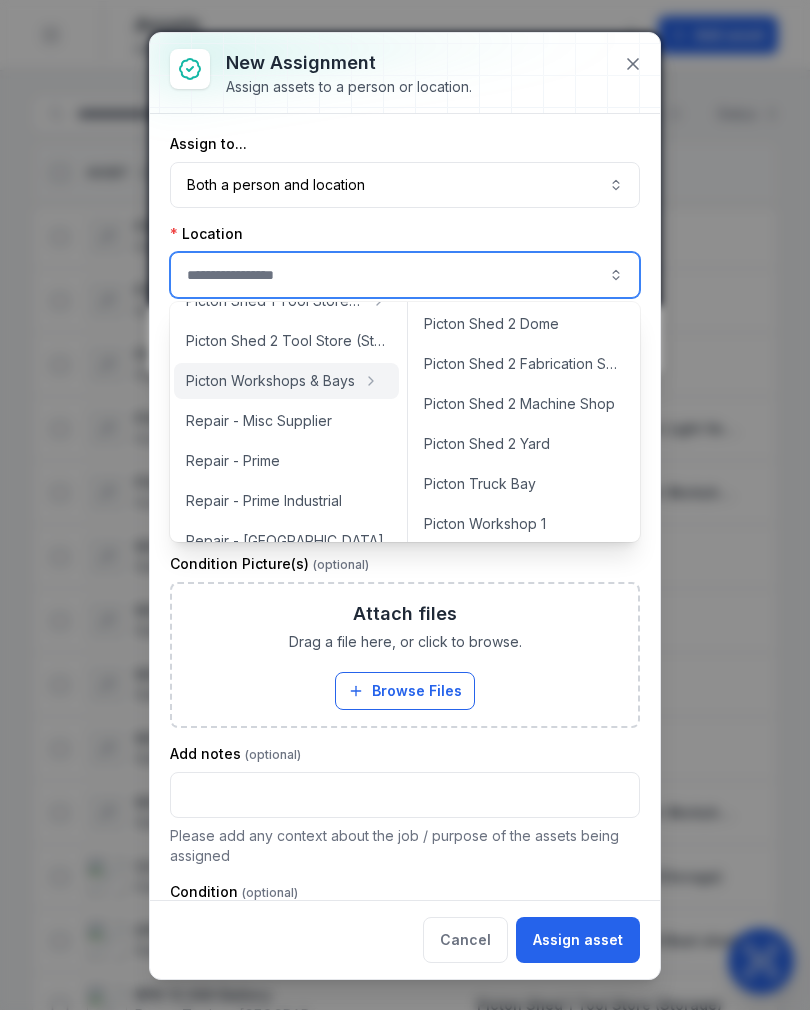 type on "**********" 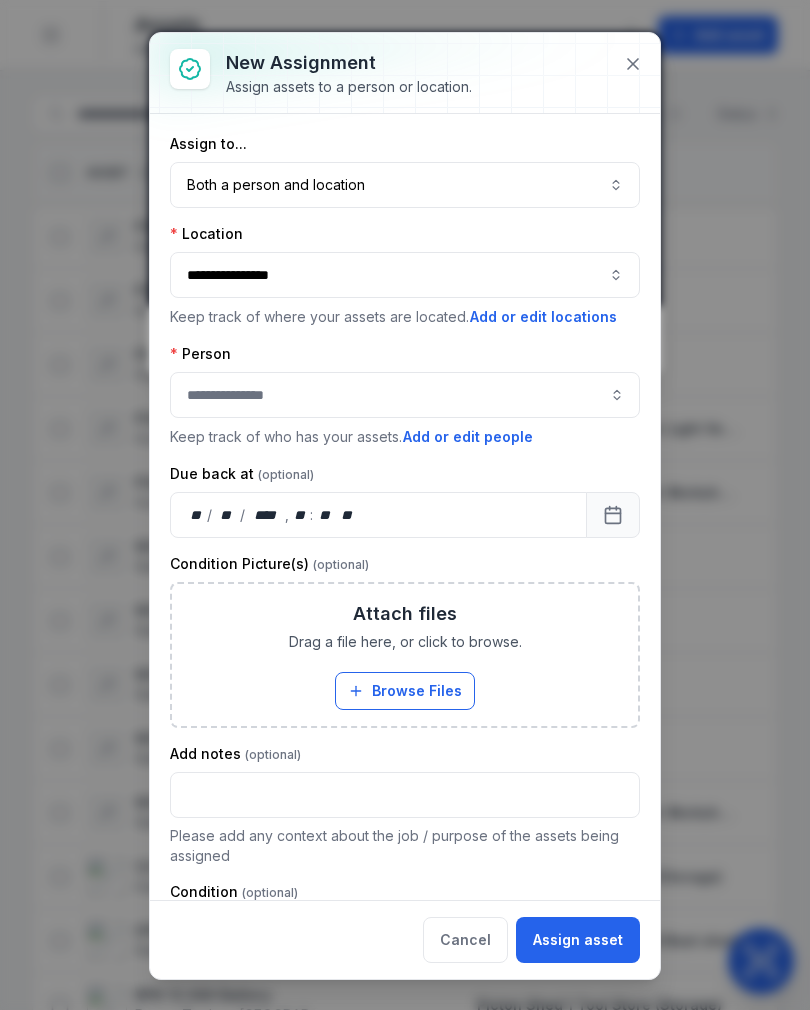 click on "Both a person and location ****" at bounding box center (405, 185) 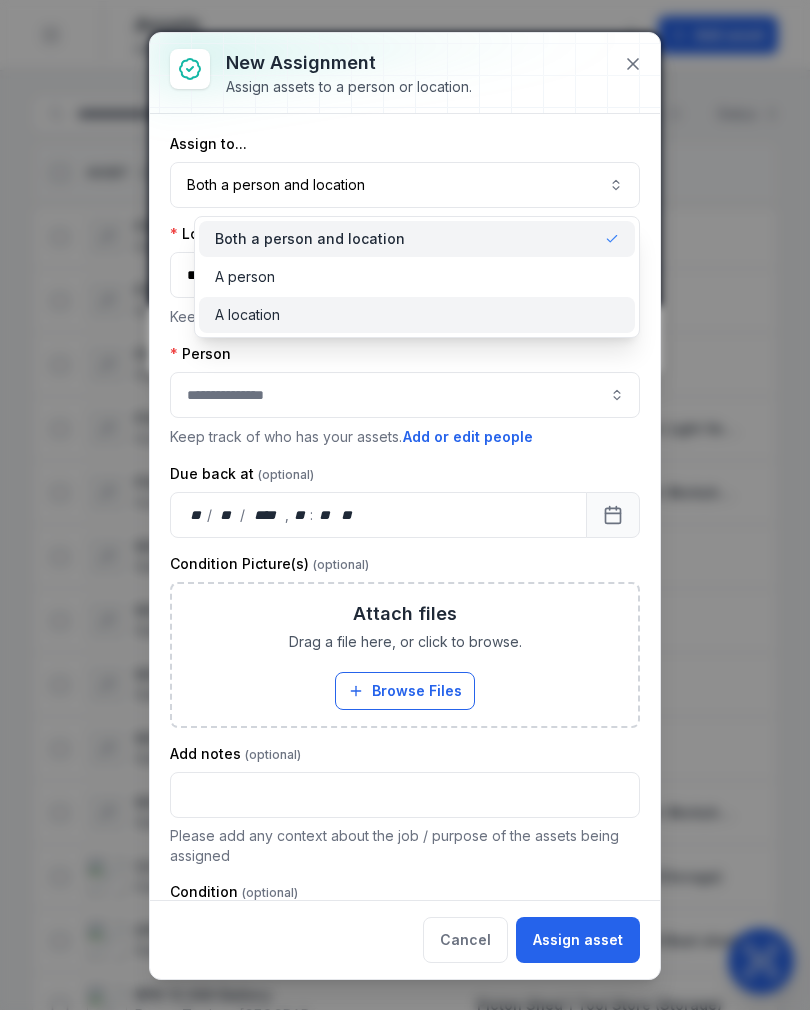 click on "A location" at bounding box center (417, 315) 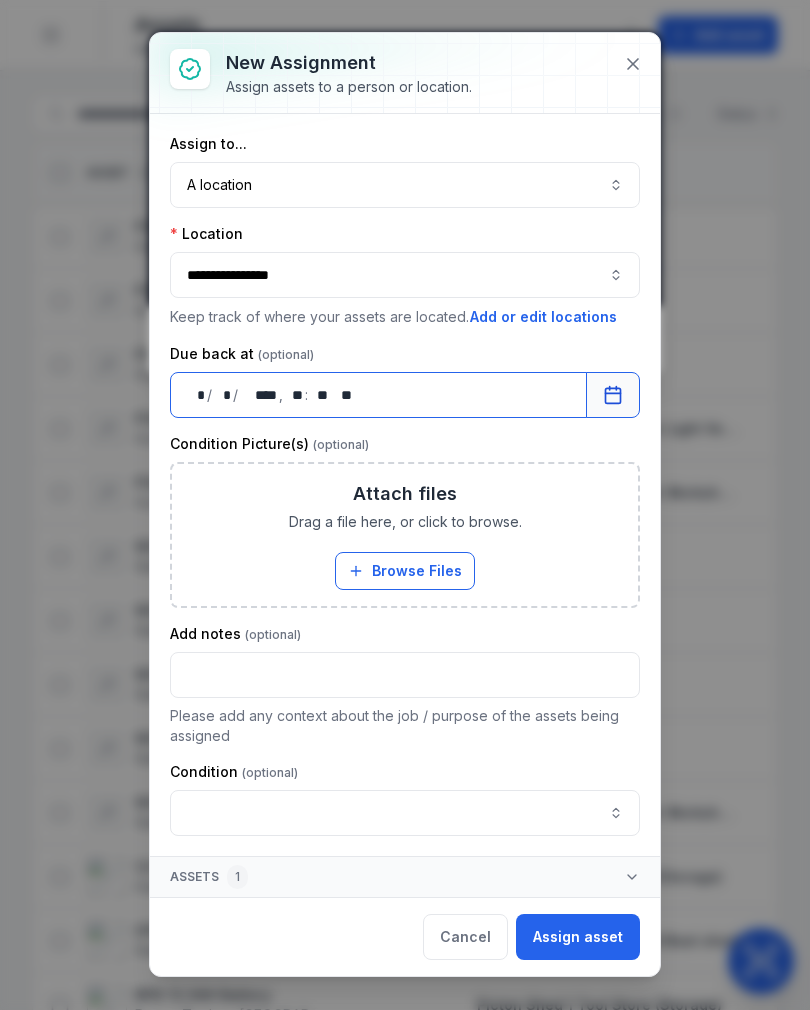 click on "Attach files Drag a file here, or click to browse. Browse Files Take Photos" at bounding box center [405, 535] 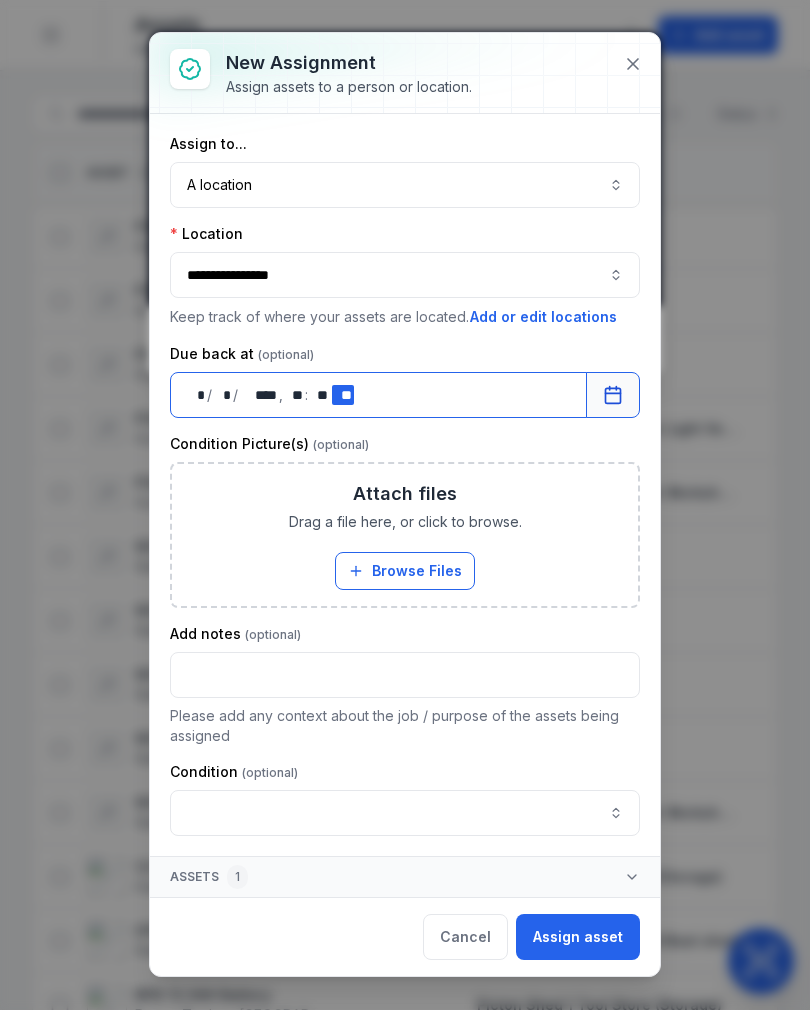 click on "** **" at bounding box center (295, 395) 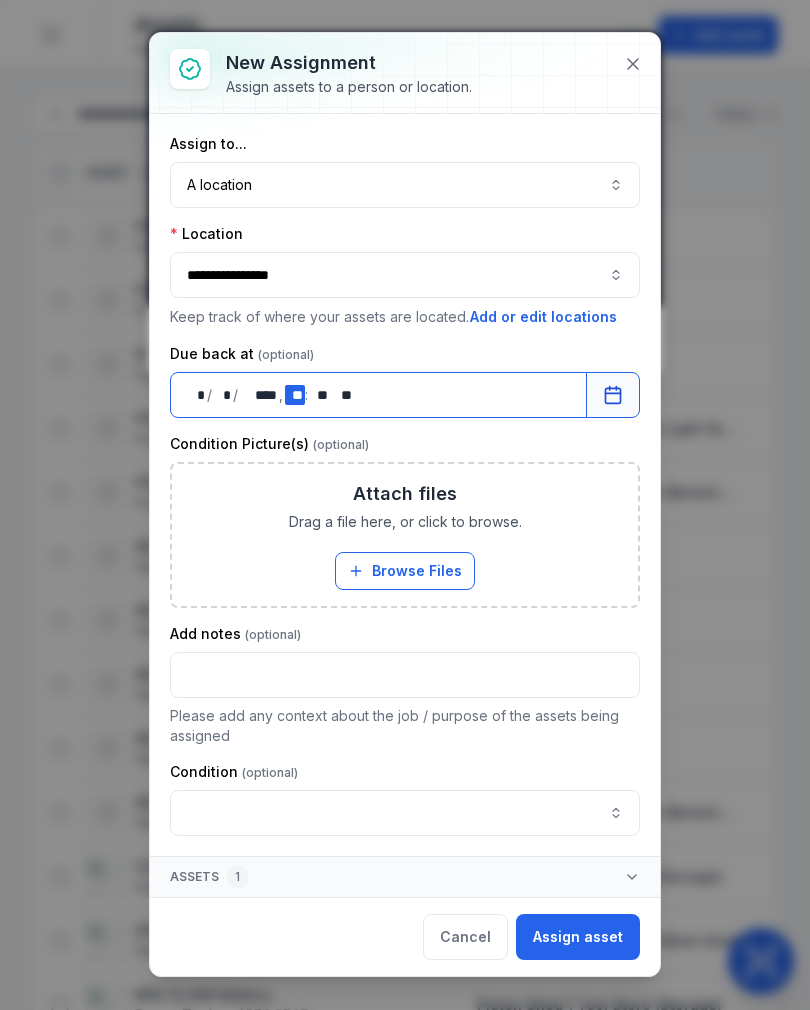 click on "** **" at bounding box center [295, 395] 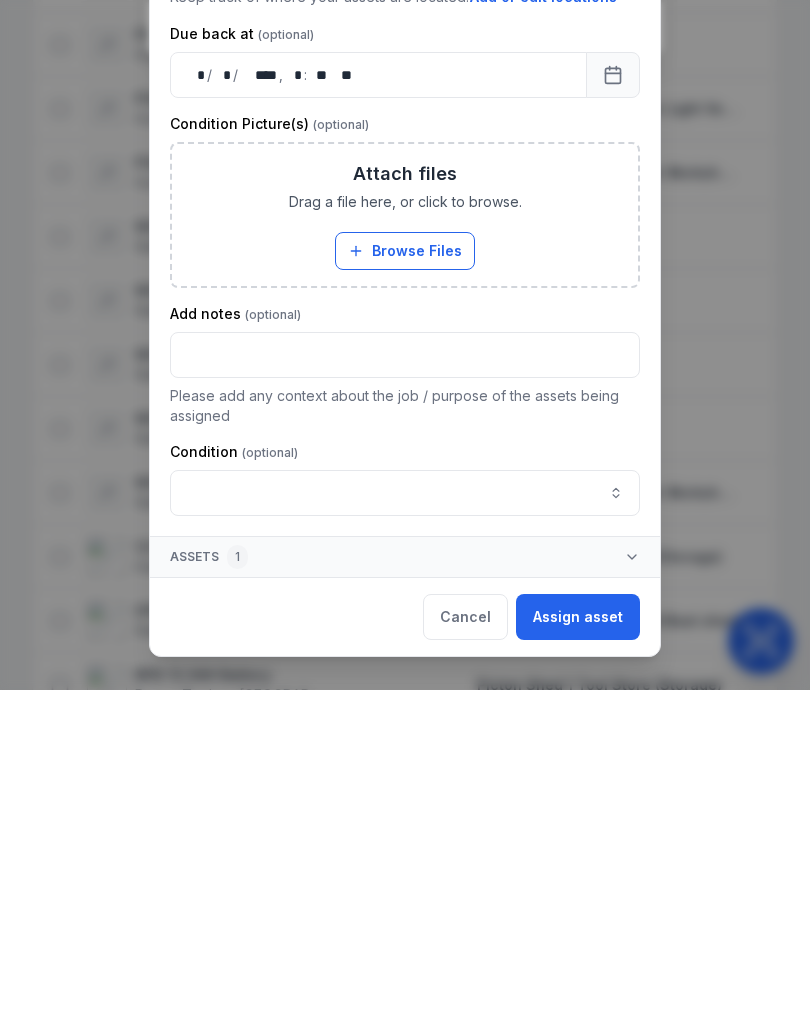 click on "Add notes Please add any context about the job / purpose of the assets being assigned" at bounding box center (405, 685) 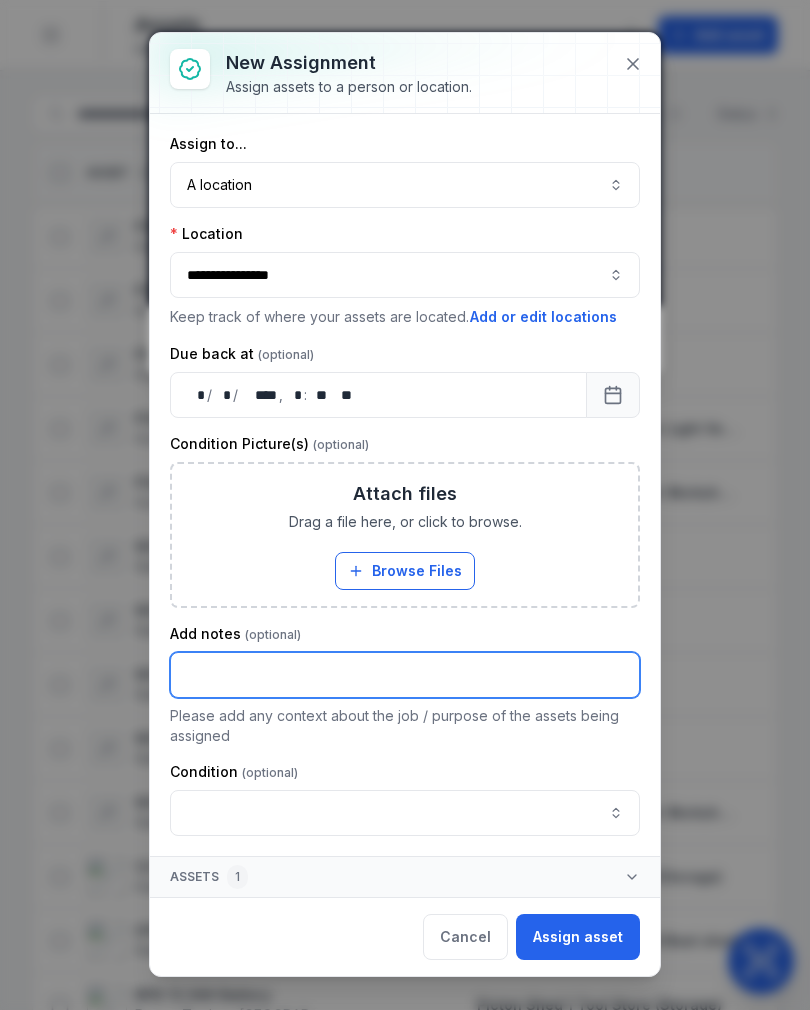 click at bounding box center (405, 675) 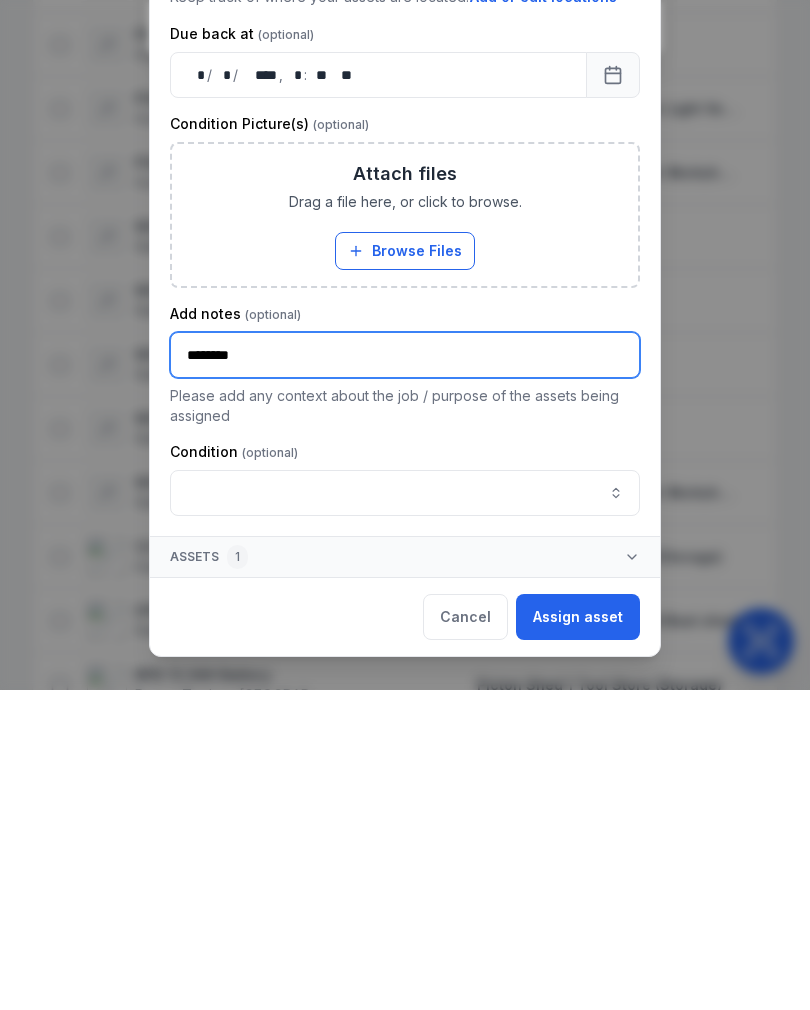 type on "*******" 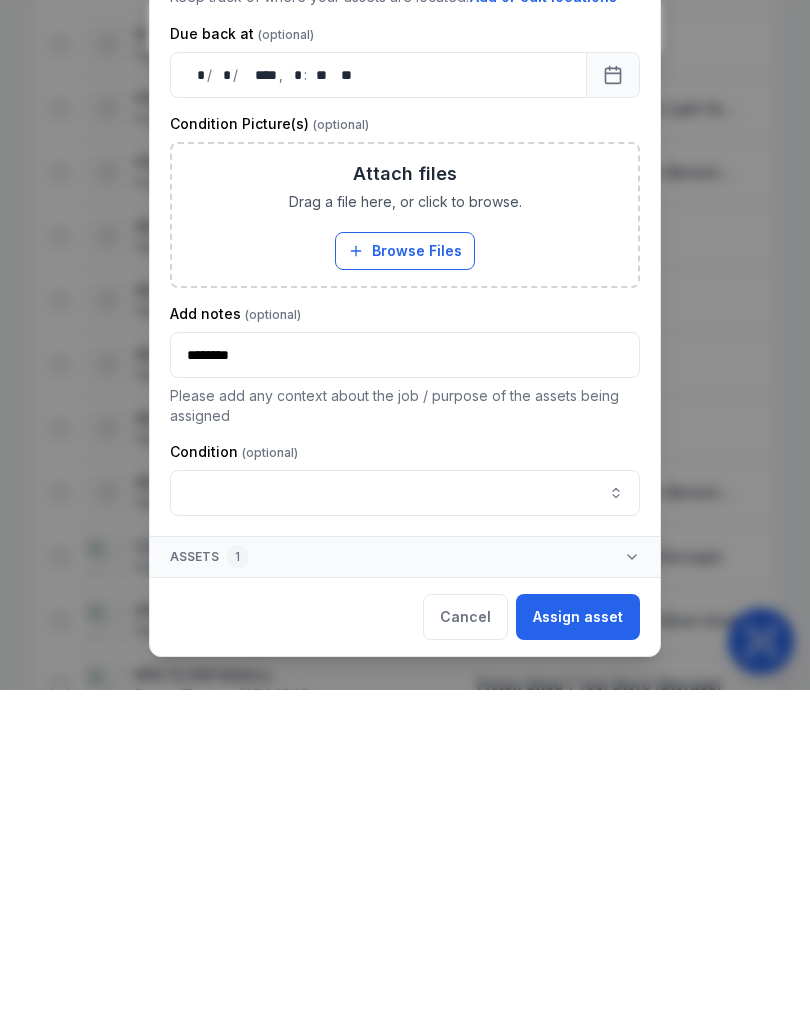 click on "Assign asset" at bounding box center [578, 937] 